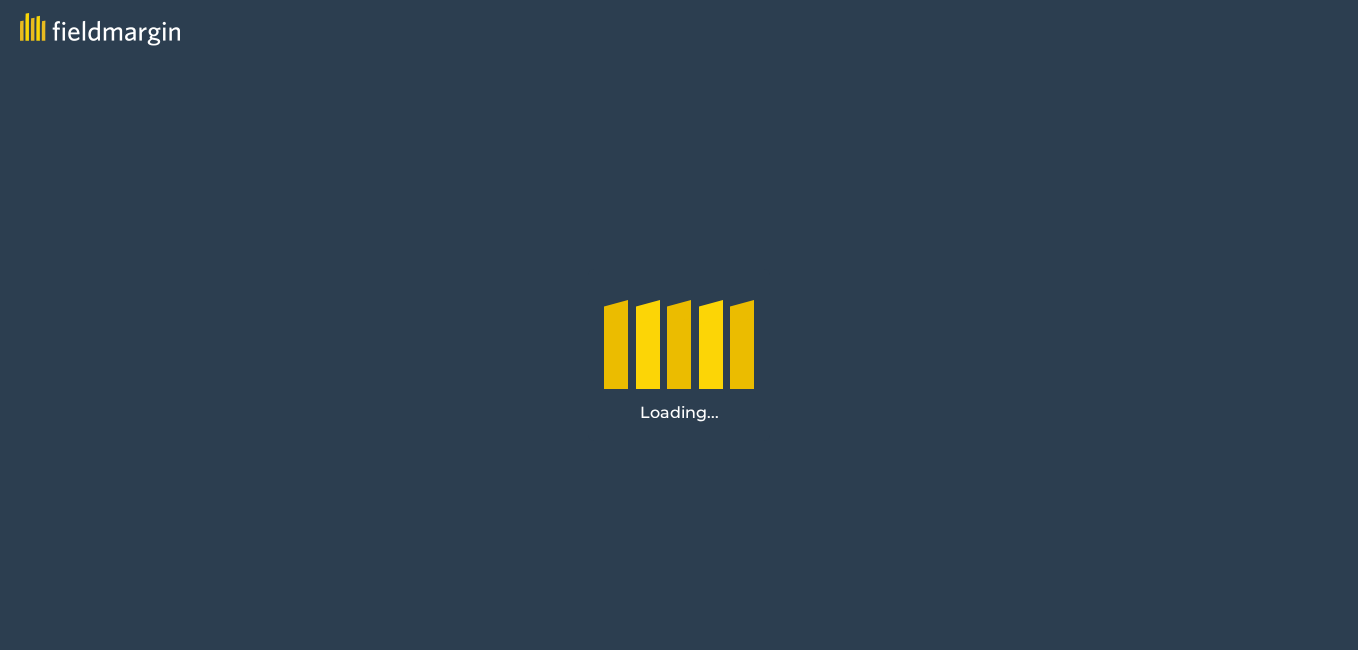 scroll, scrollTop: 0, scrollLeft: 0, axis: both 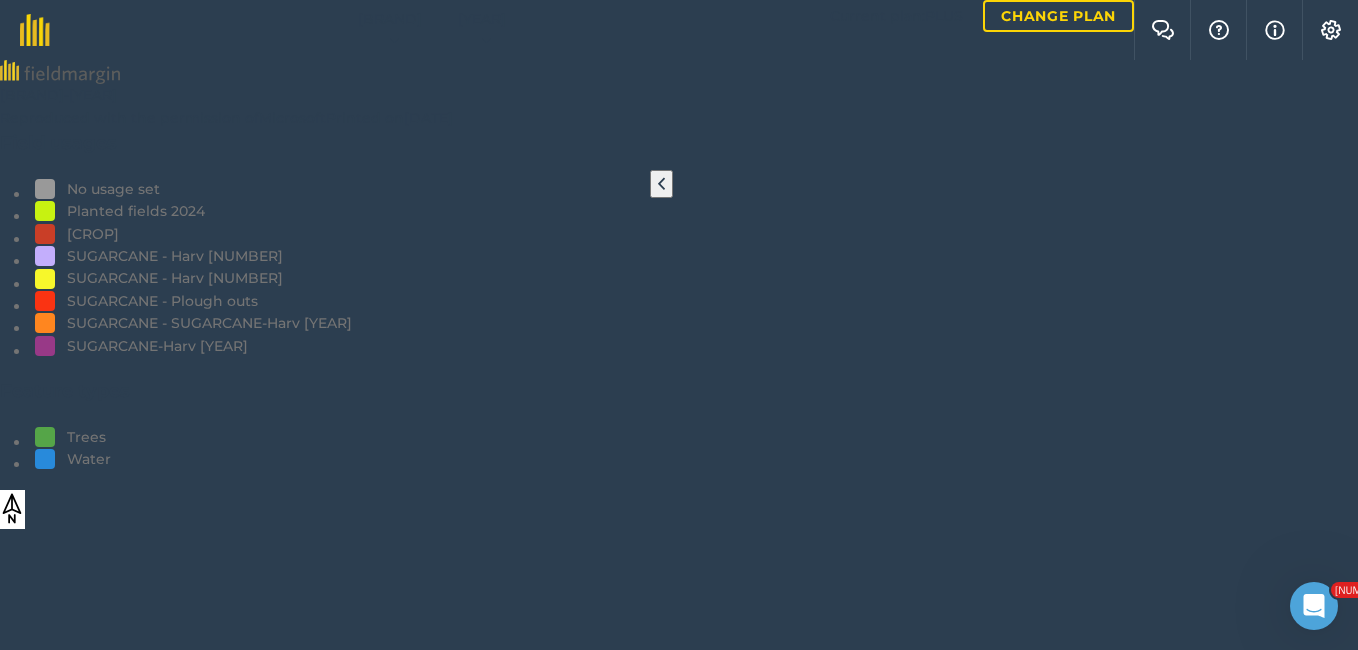 click at bounding box center [110, 12016] 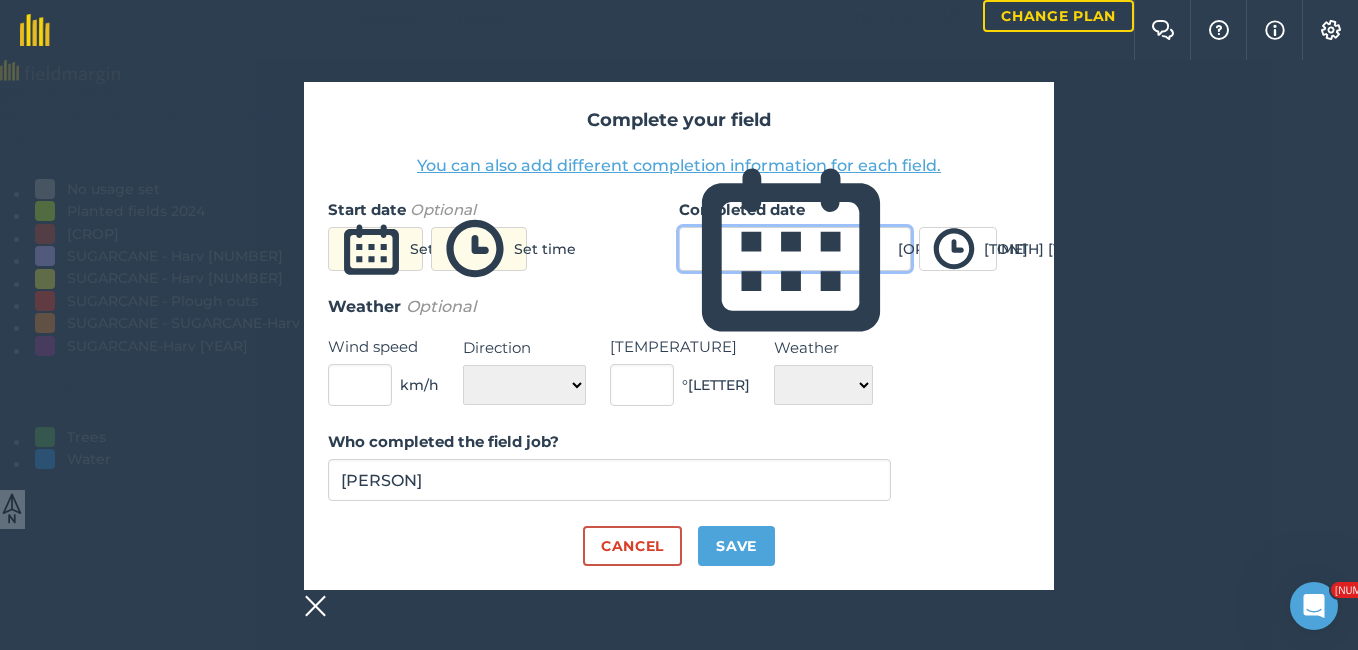 click on "[ORDINAL] [MONTH] [YEAR]" at bounding box center [795, 249] 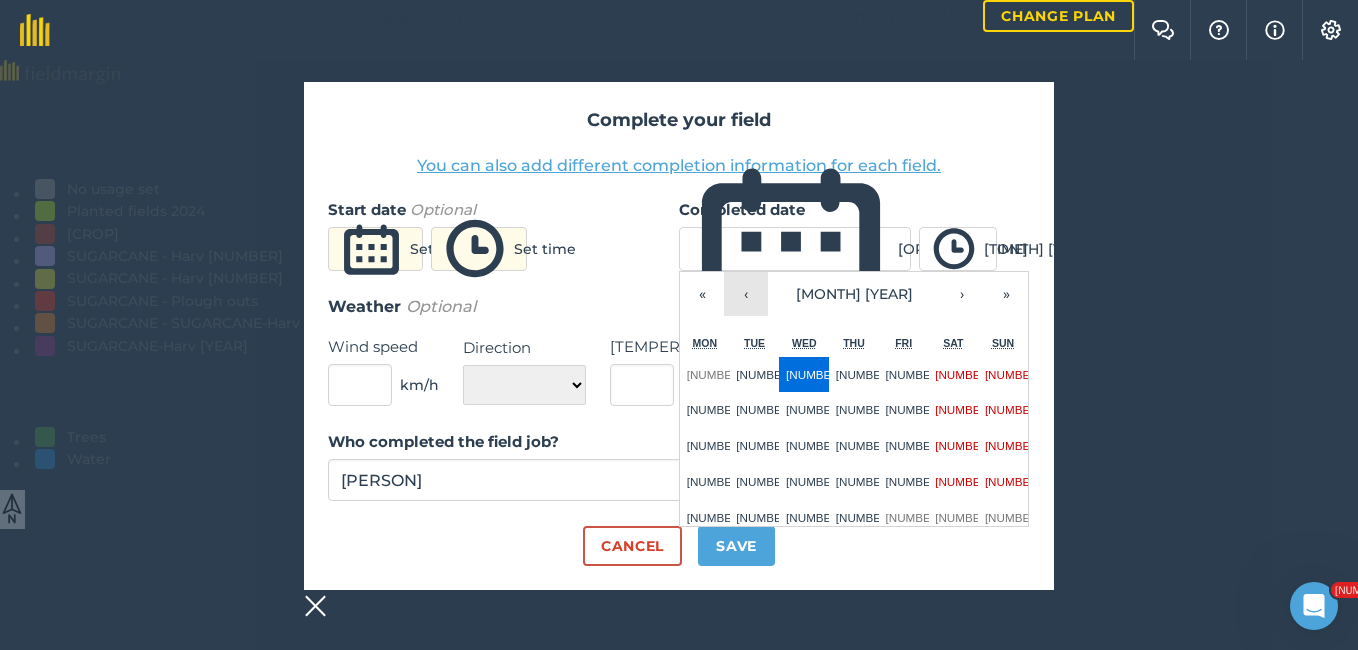 click on "‹" at bounding box center (746, 294) 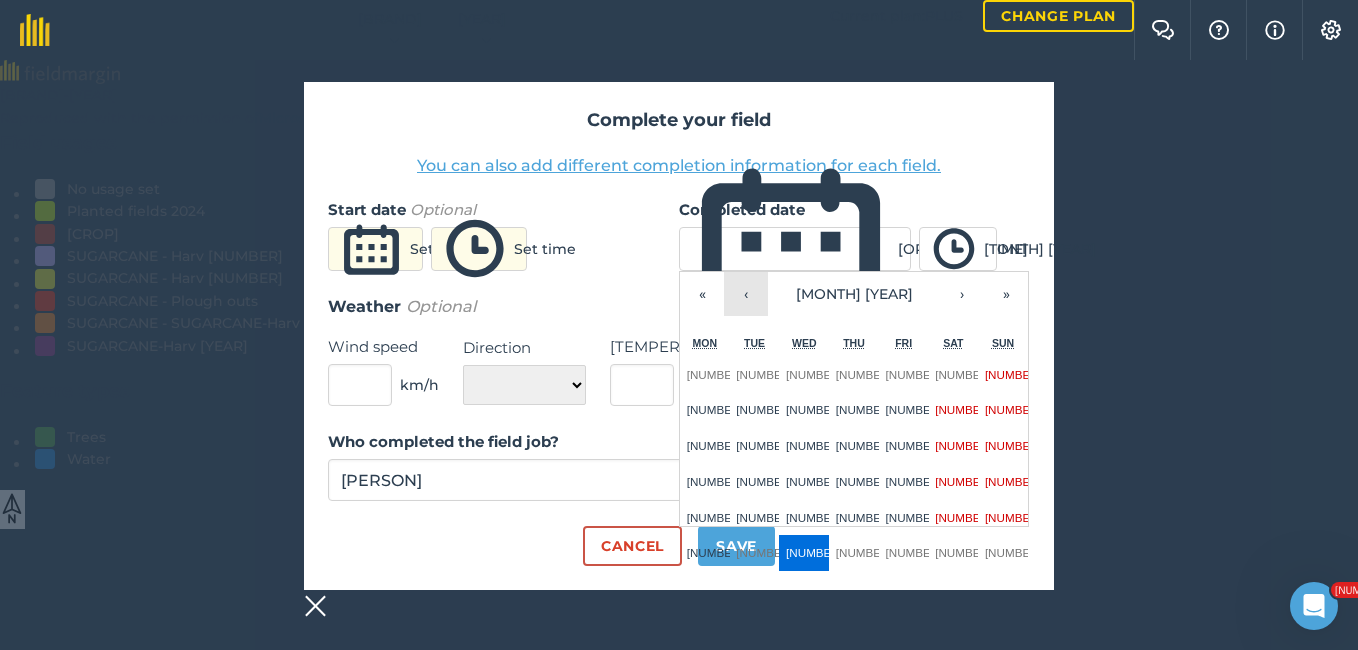 click on "‹" at bounding box center (746, 294) 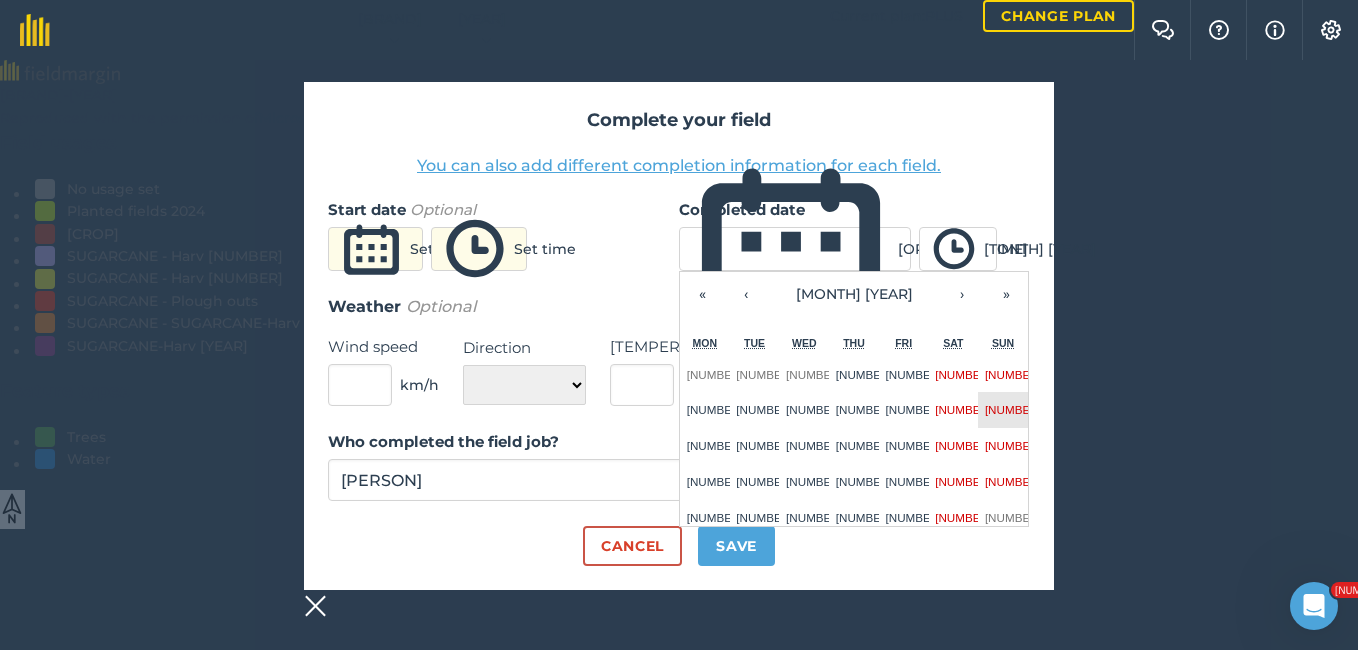 click on "[NUMBER]" at bounding box center (1013, 409) 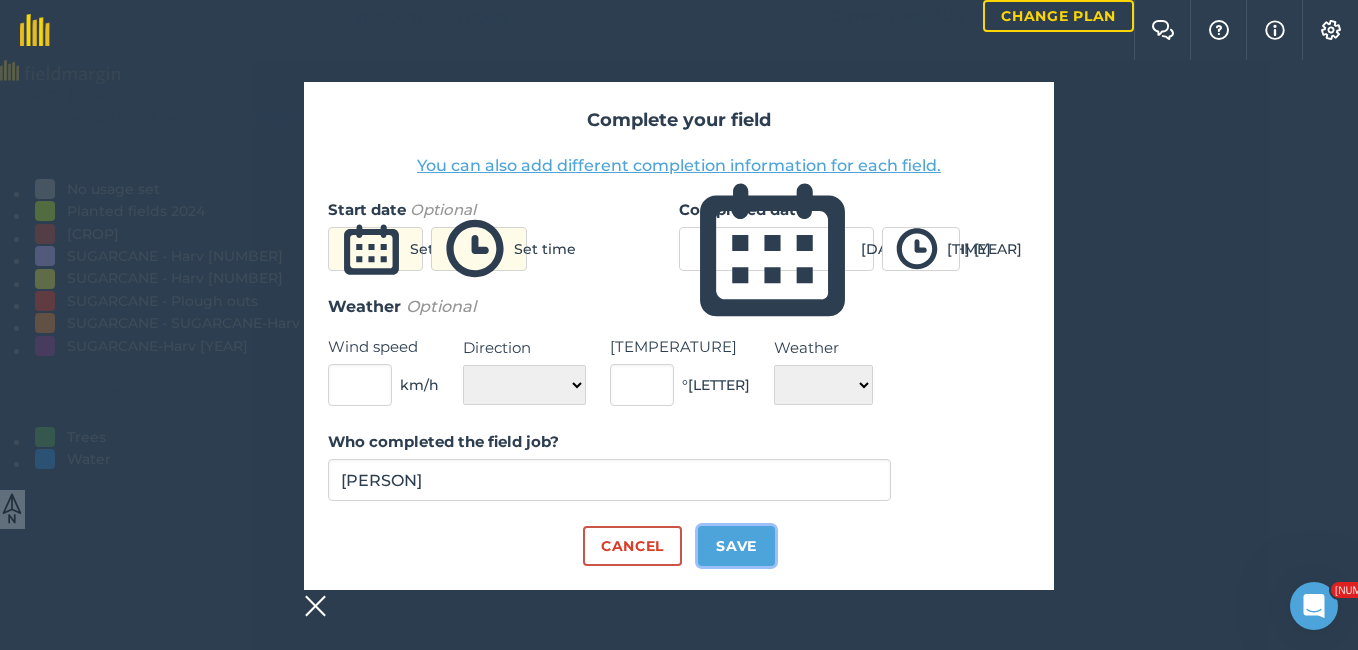 click on "Save" at bounding box center (736, 546) 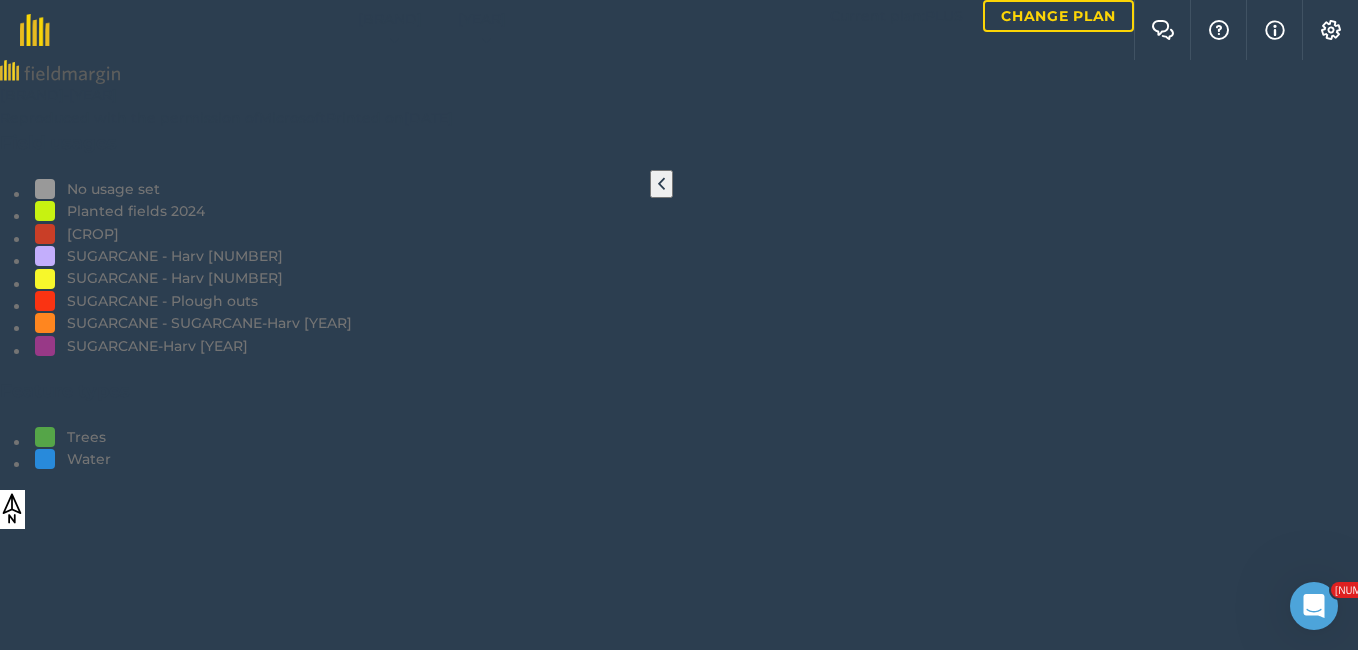 scroll, scrollTop: 473, scrollLeft: 0, axis: vertical 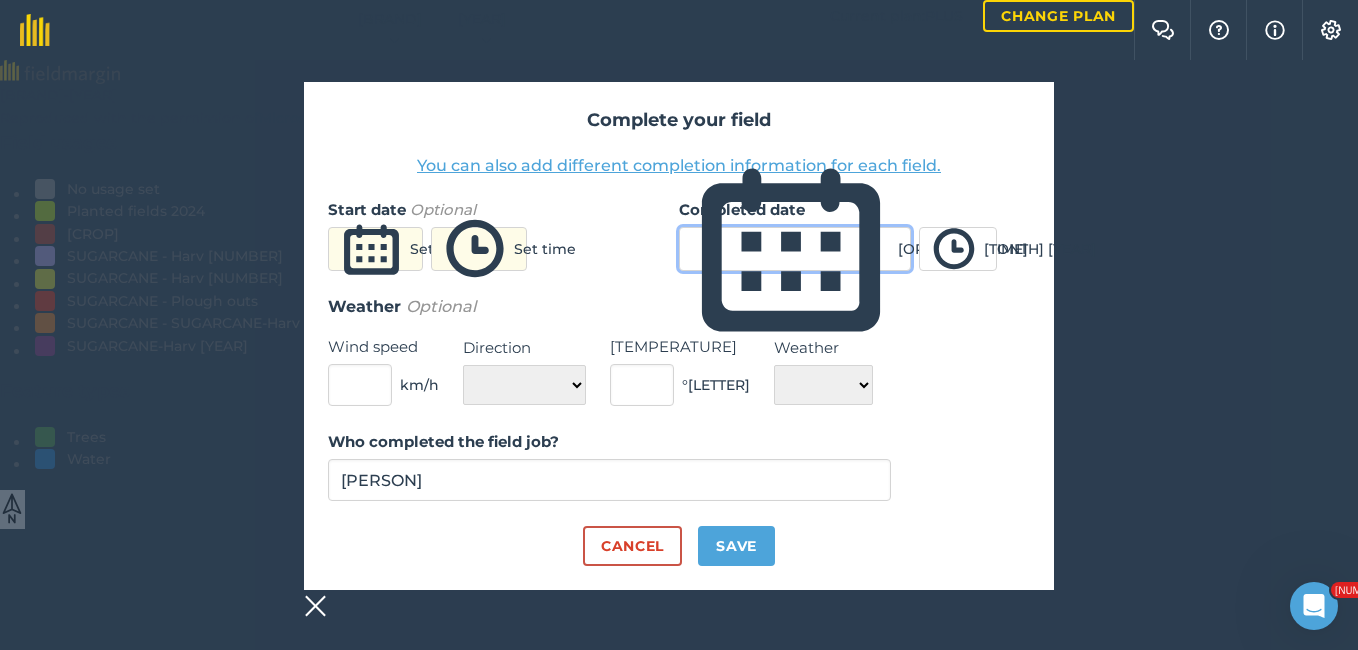 click on "[ORDINAL] [MONTH] [YEAR]" at bounding box center (795, 249) 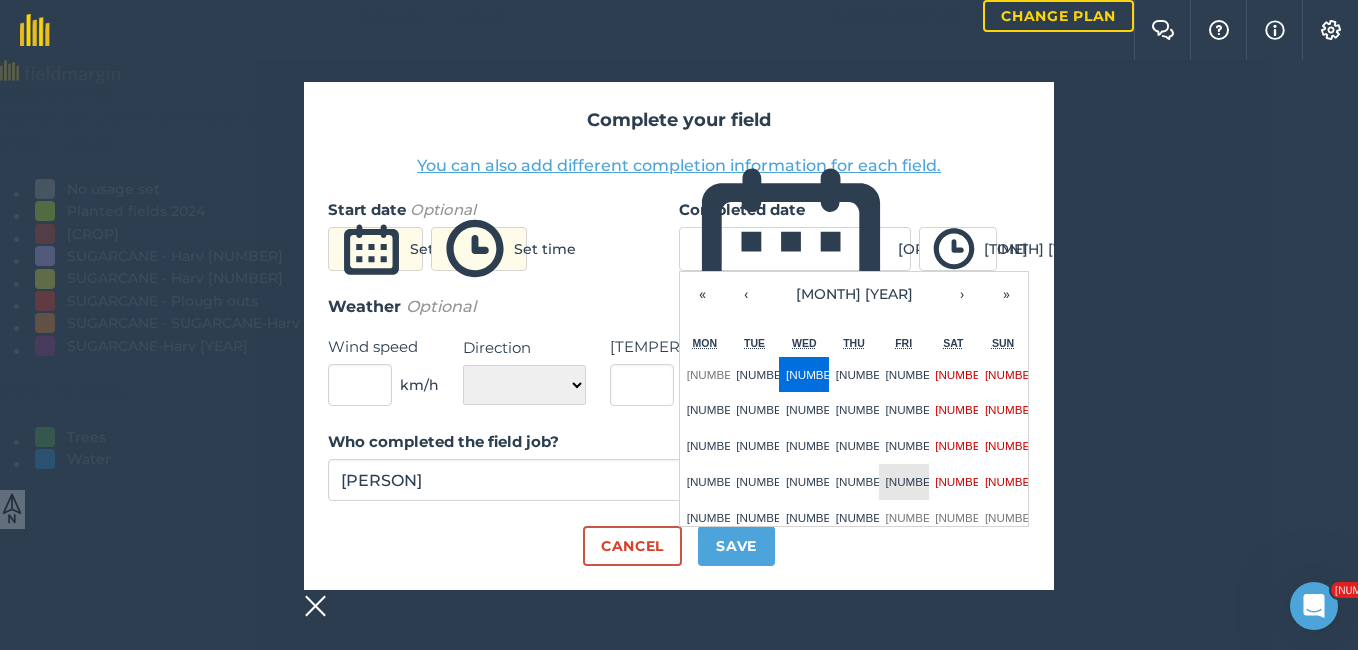 click on "[NUMBER]" at bounding box center [913, 481] 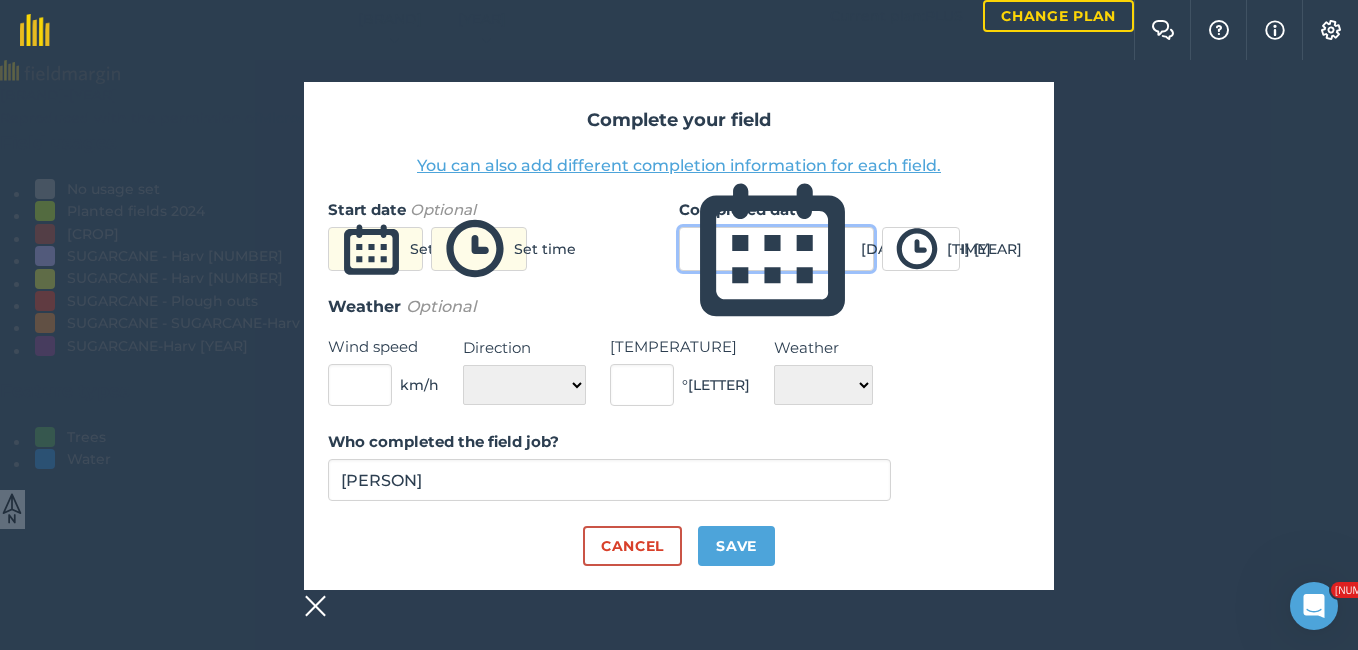 click on "[DAY] [MONTH] [YEAR]" at bounding box center [776, 249] 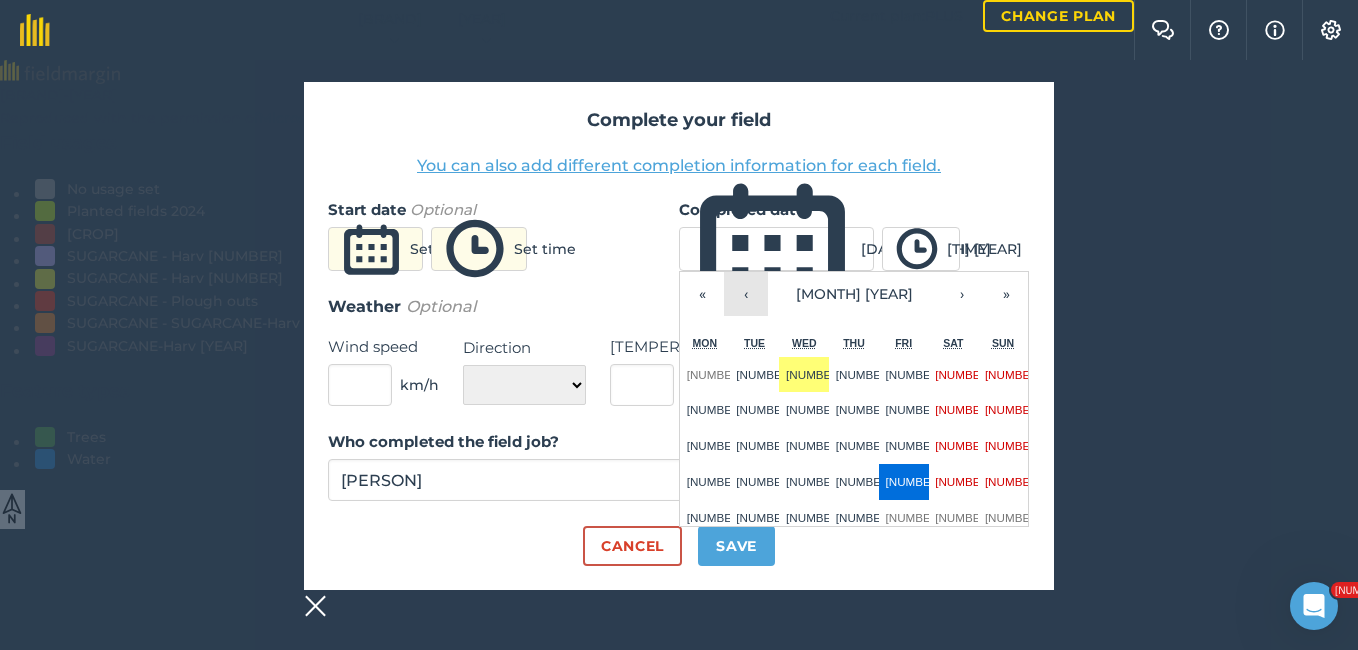 click on "‹" at bounding box center (746, 294) 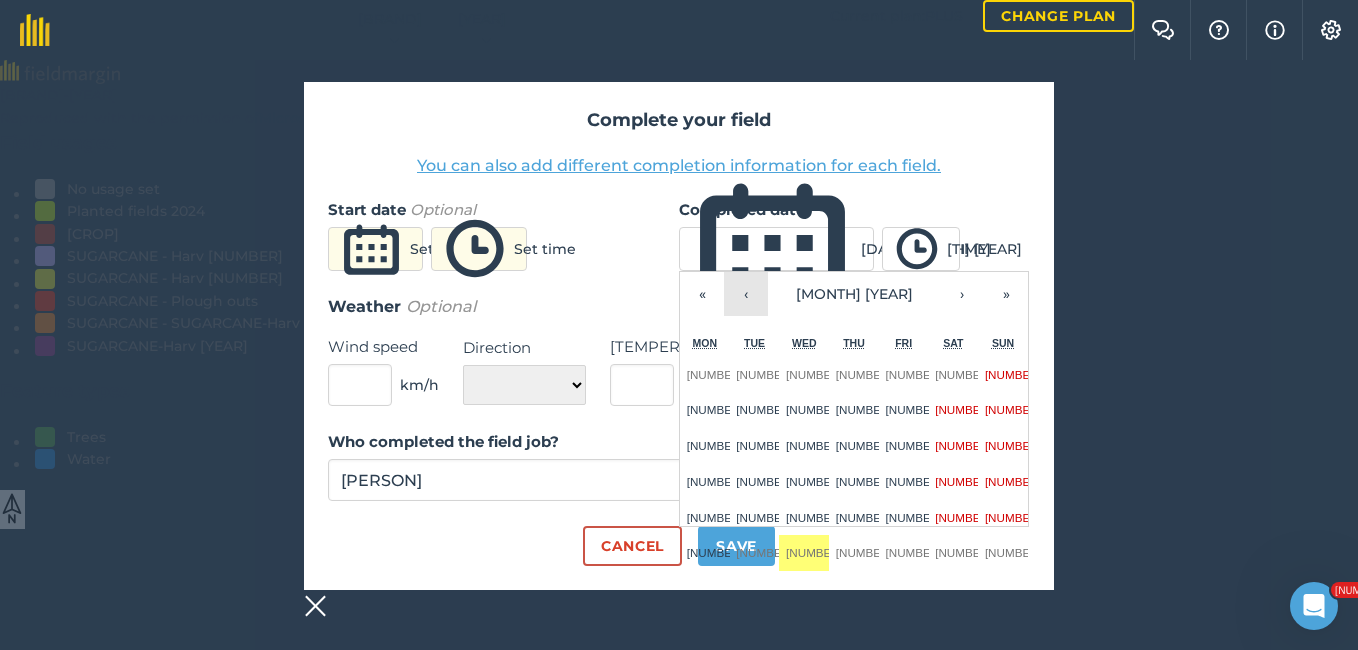 click on "‹" at bounding box center [746, 294] 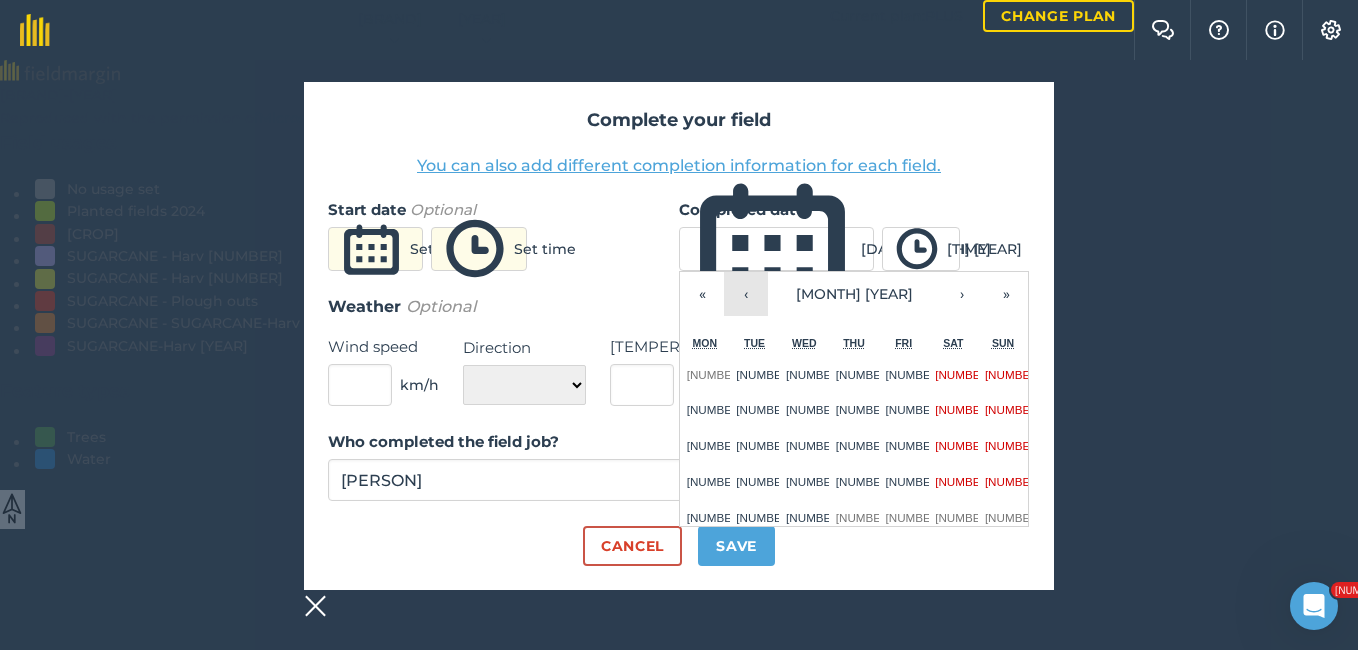 click on "‹" at bounding box center [746, 294] 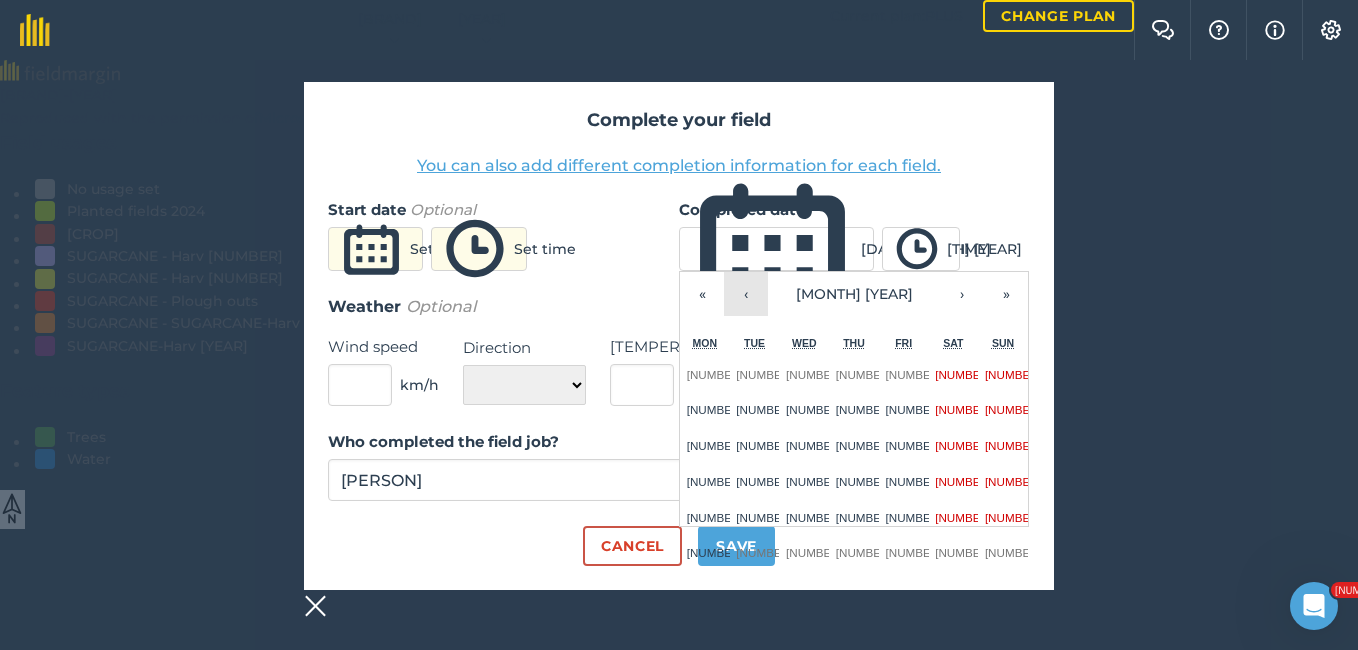 click on "‹" at bounding box center (746, 294) 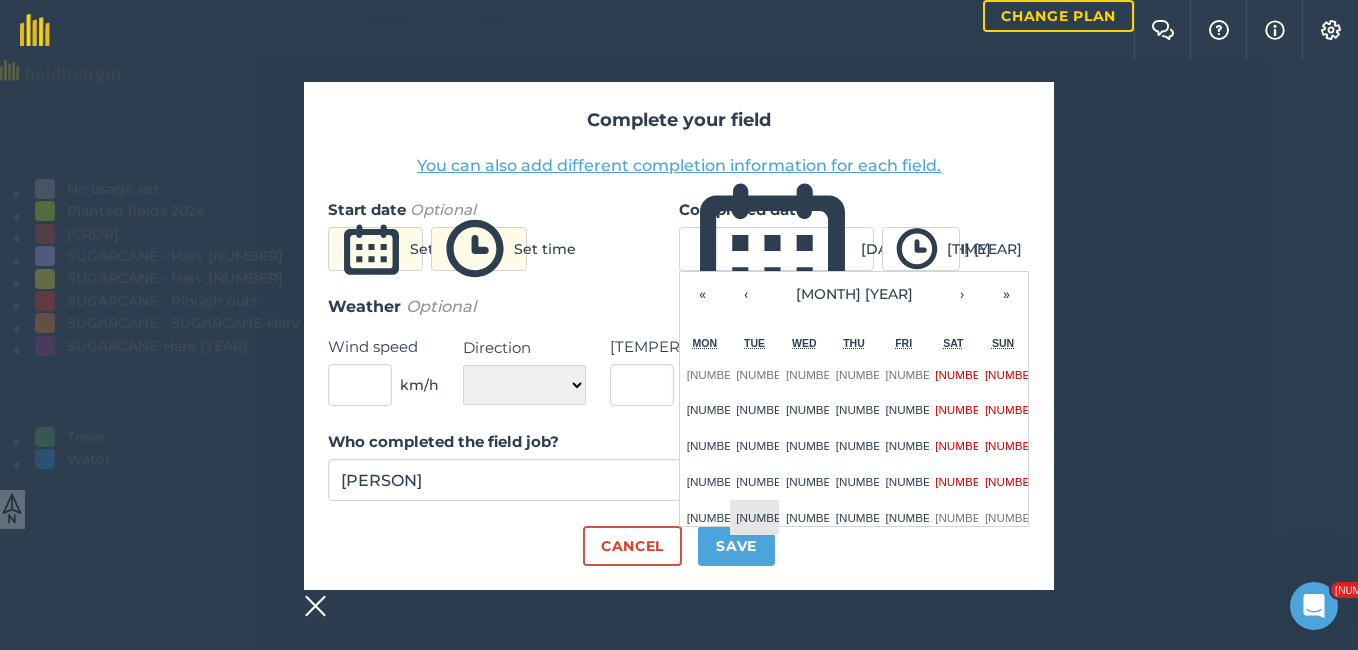 click on "[NUMBER]" at bounding box center (764, 517) 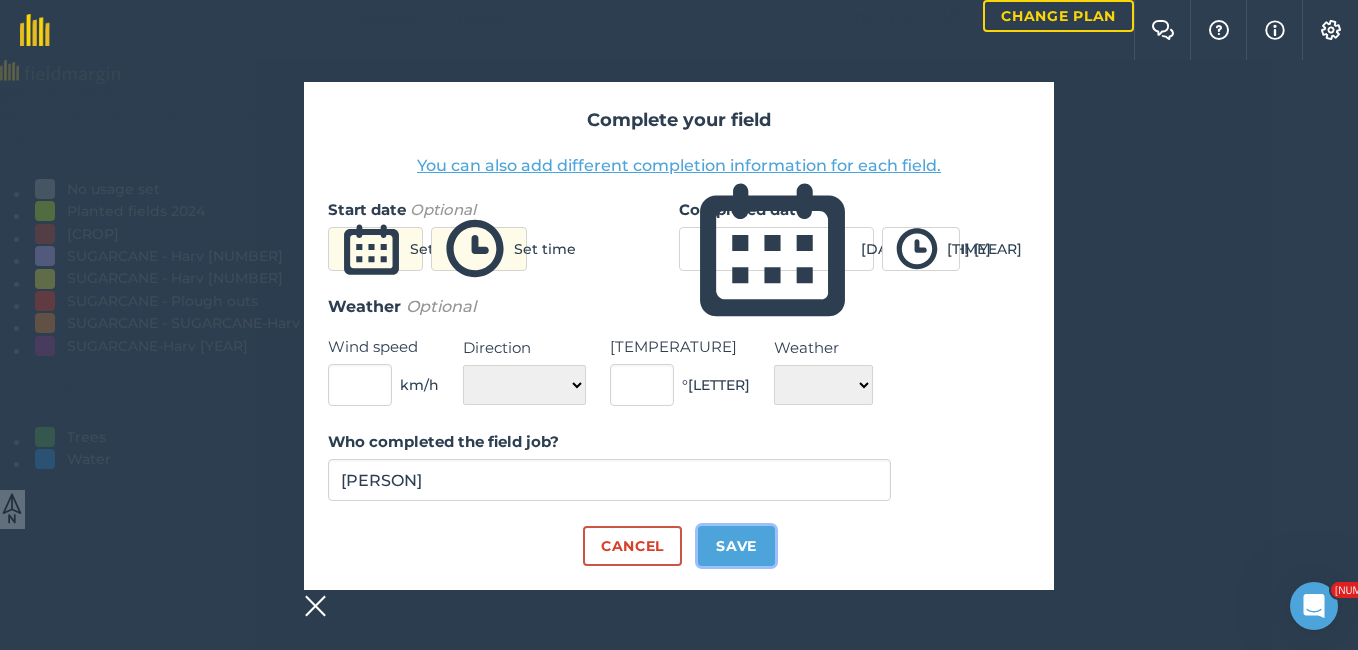 click on "Save" at bounding box center (736, 546) 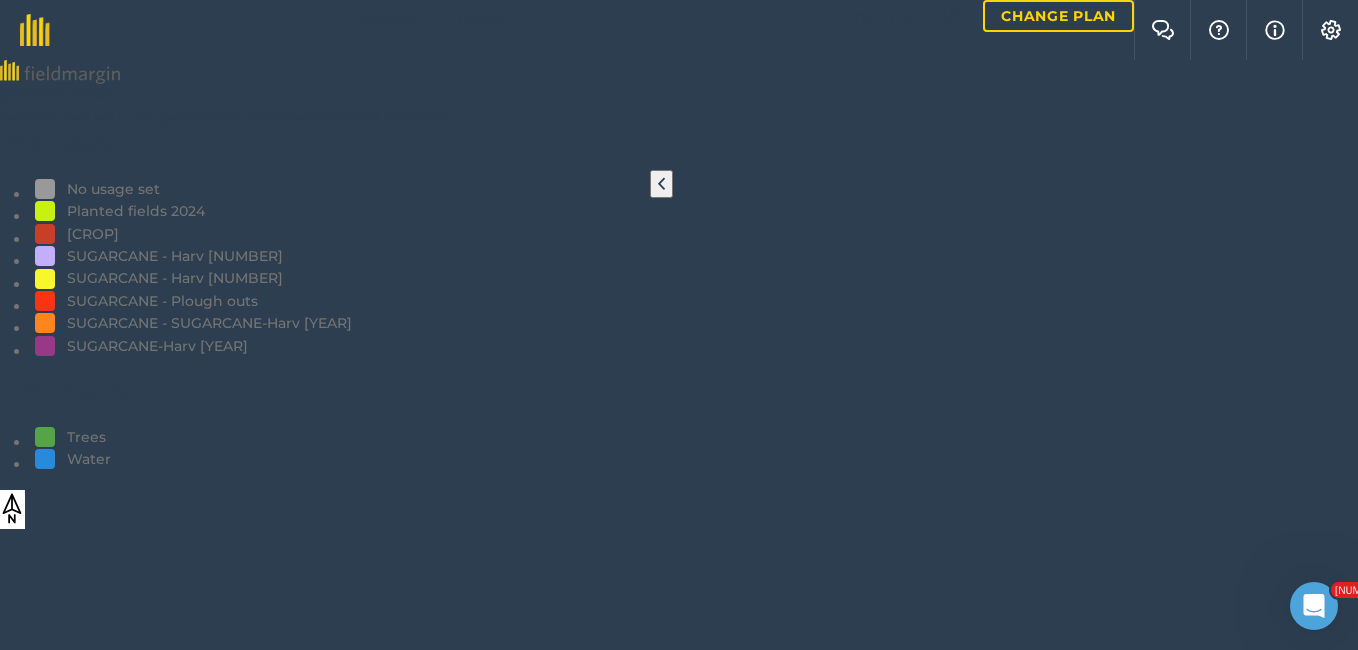 scroll, scrollTop: 307, scrollLeft: 0, axis: vertical 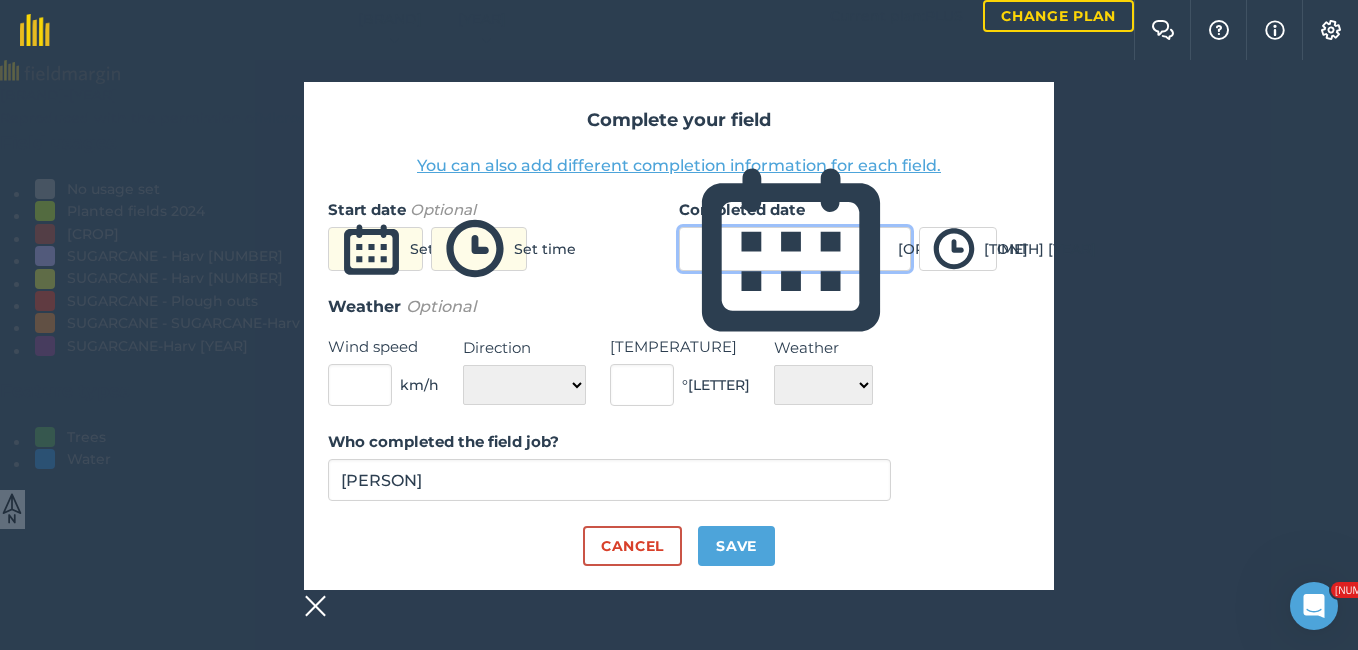click on "[ORDINAL] [MONTH] [YEAR]" at bounding box center (795, 249) 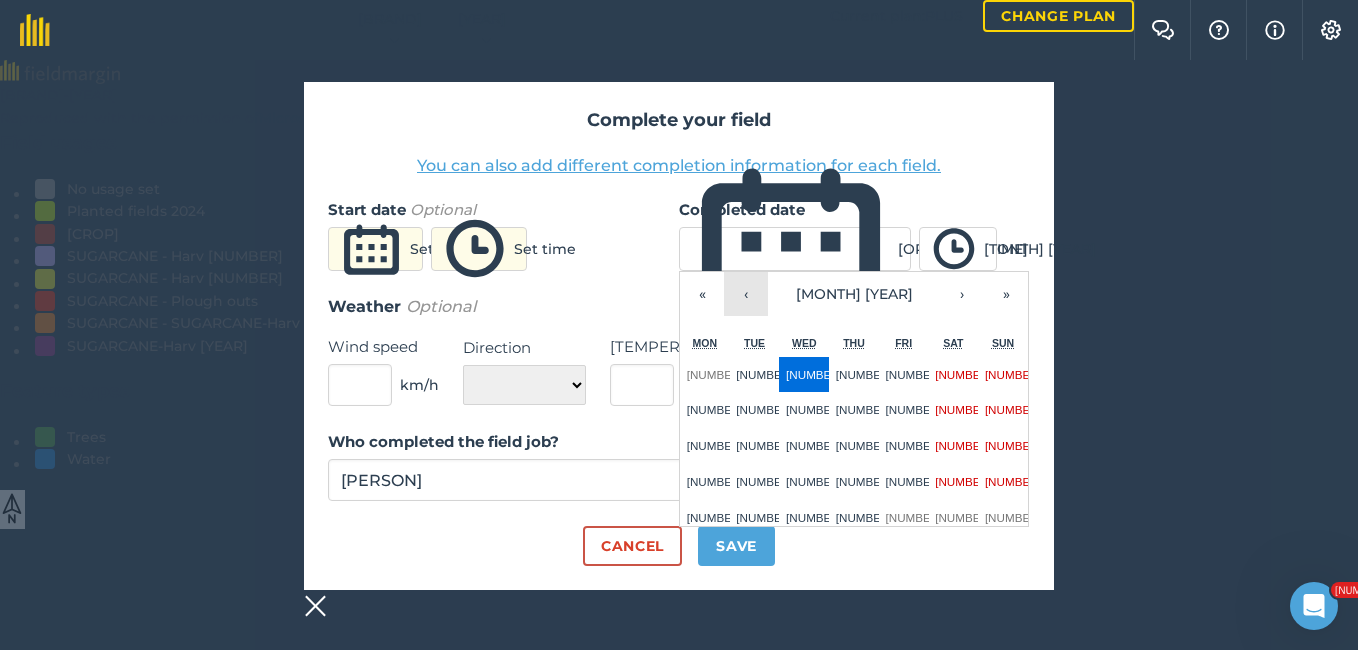 click on "‹" at bounding box center (746, 294) 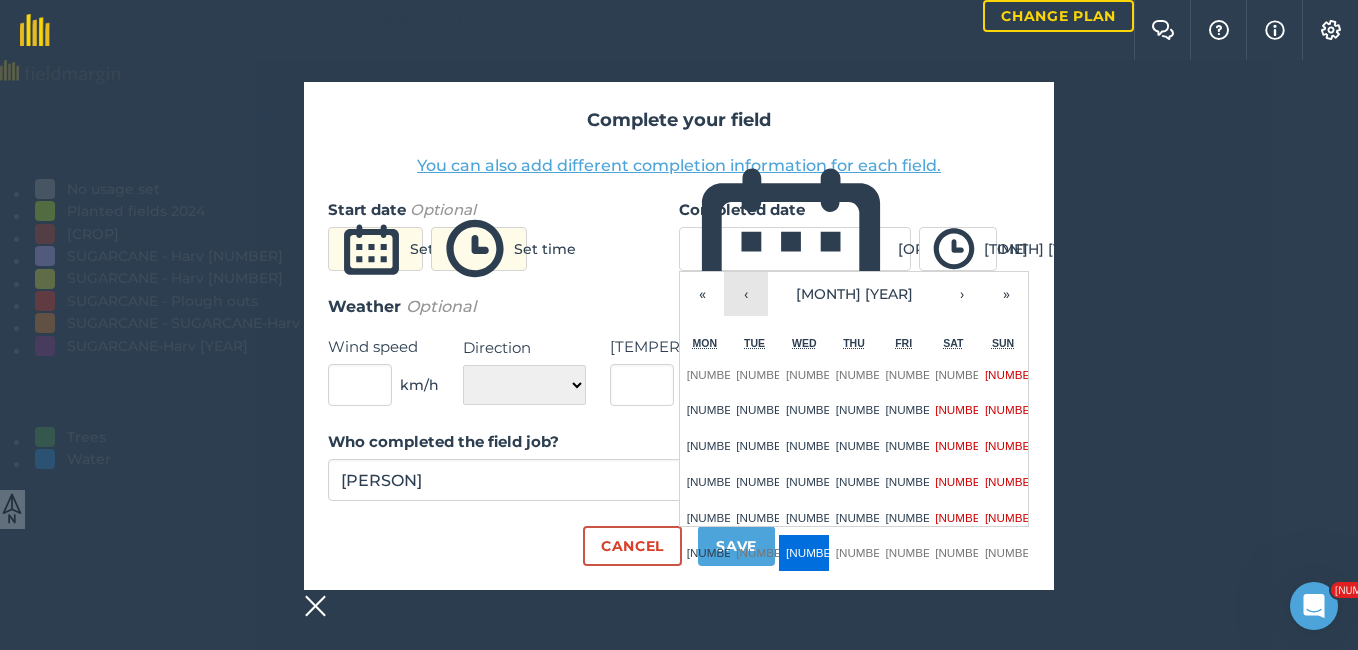 click on "‹" at bounding box center (746, 294) 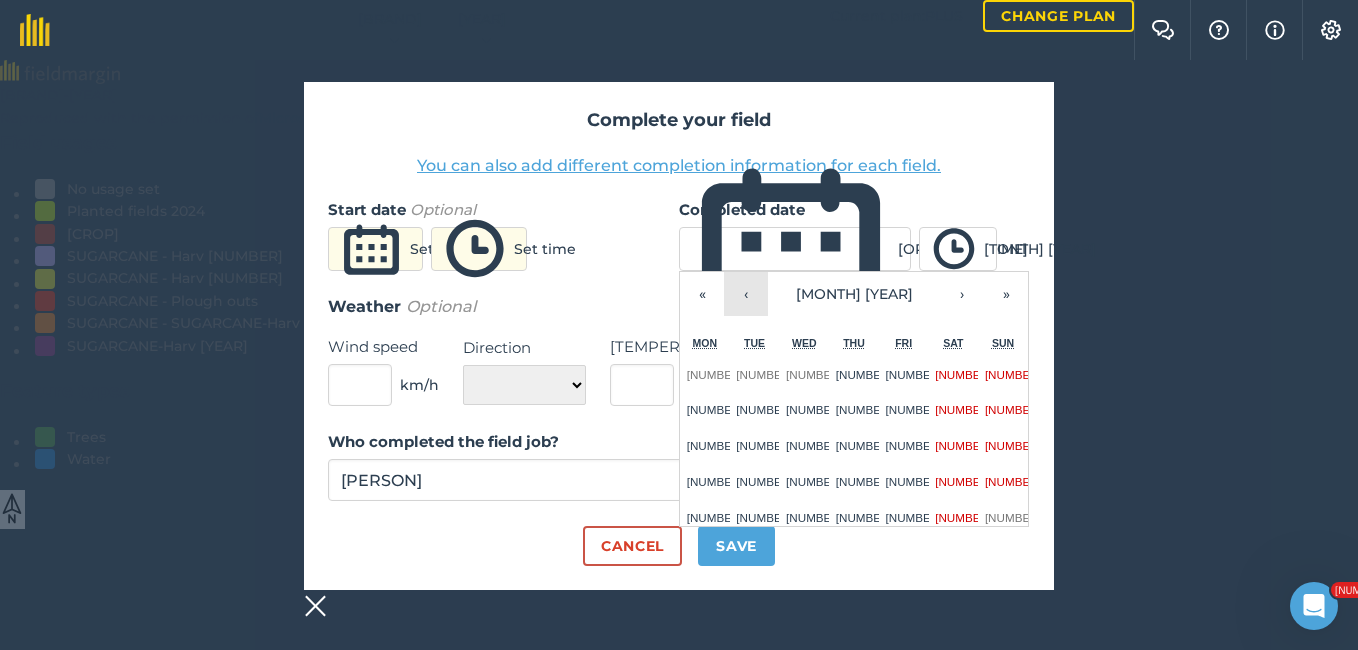 click on "‹" at bounding box center [746, 294] 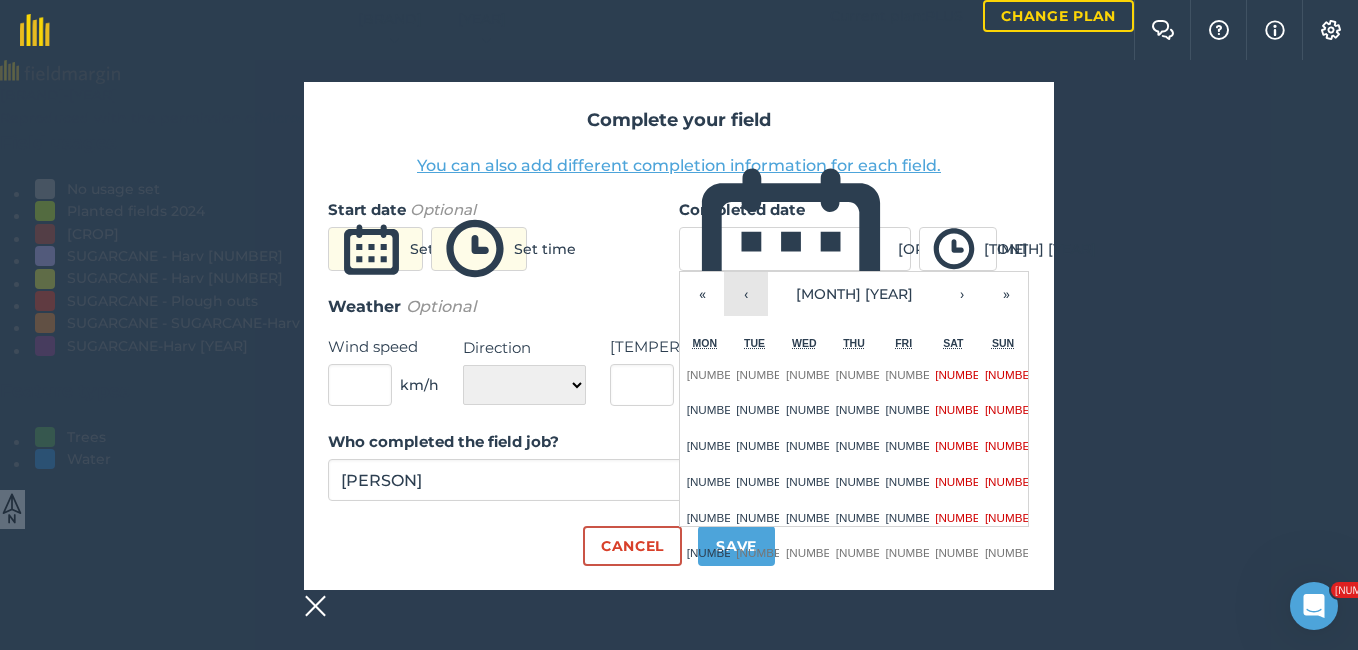 click on "‹" at bounding box center (746, 294) 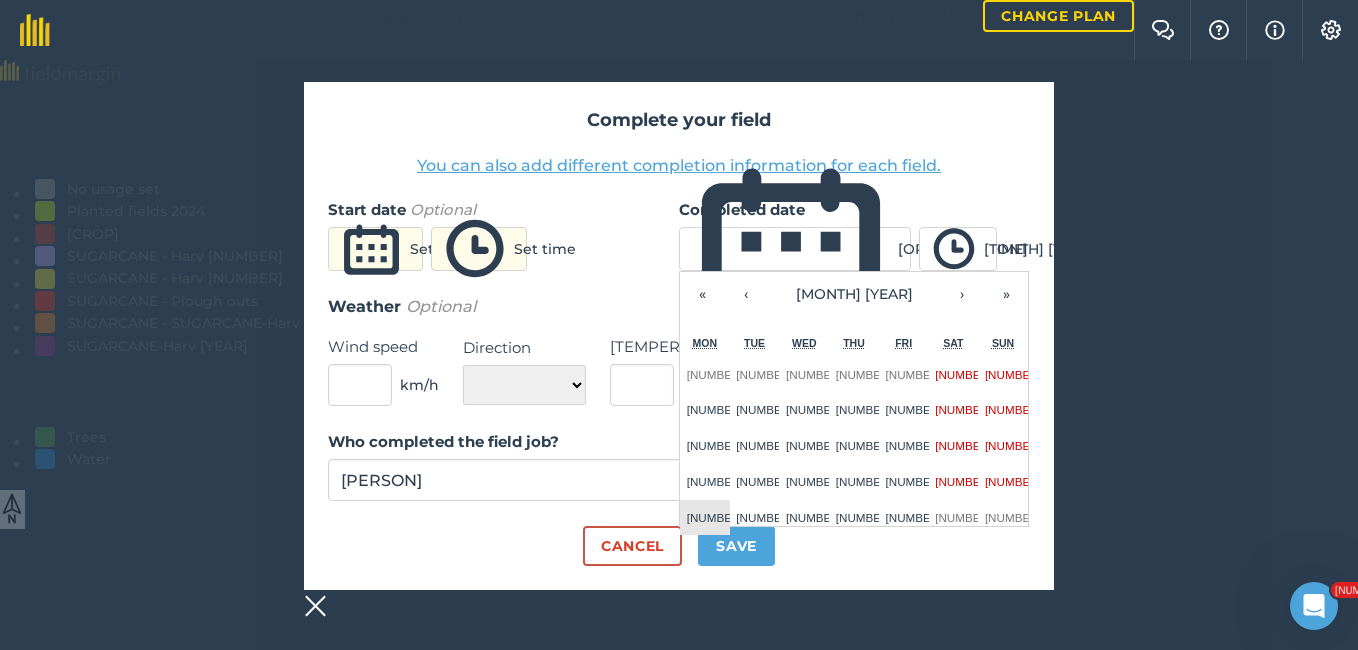 click on "[NUMBER]" at bounding box center (705, 518) 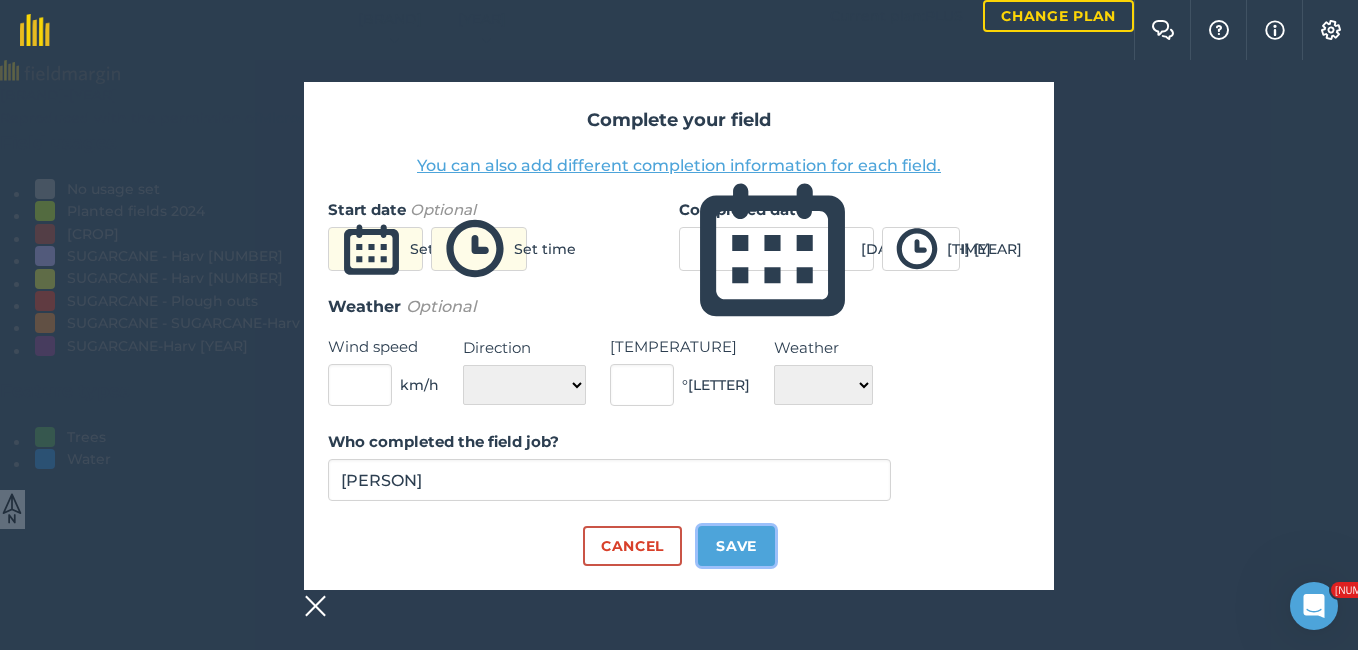 click on "Save" at bounding box center (736, 546) 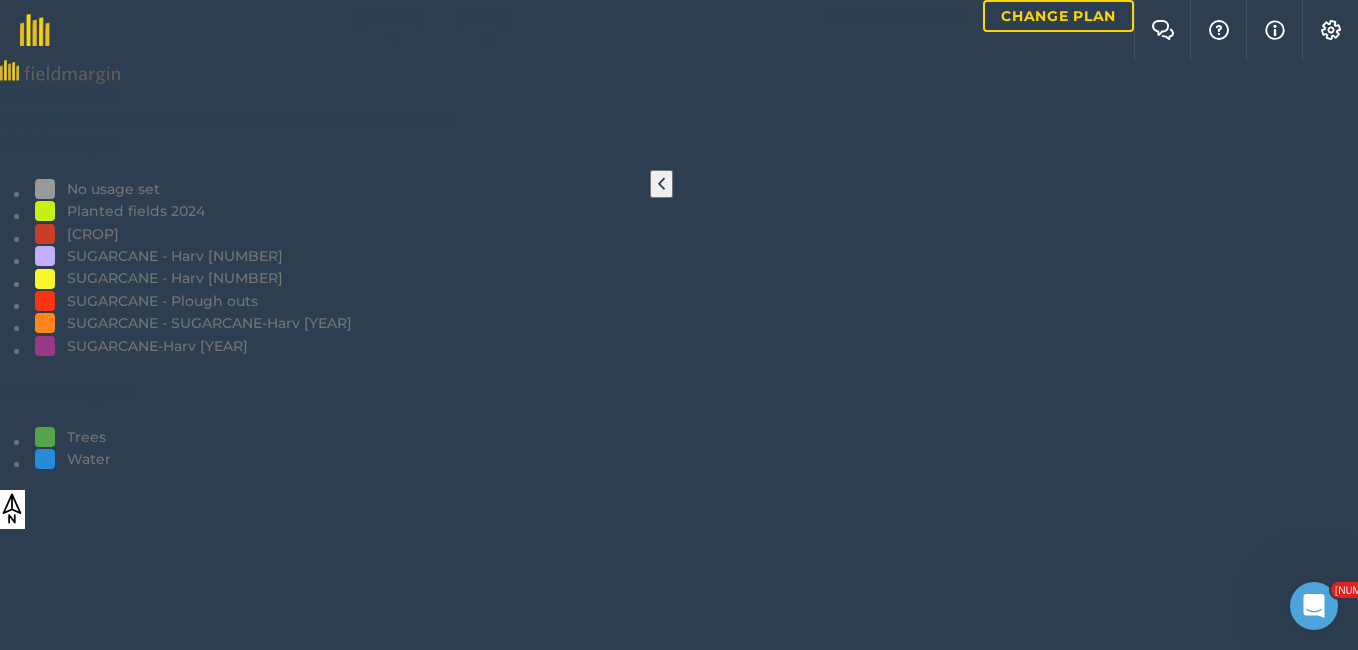 scroll, scrollTop: 2093, scrollLeft: 0, axis: vertical 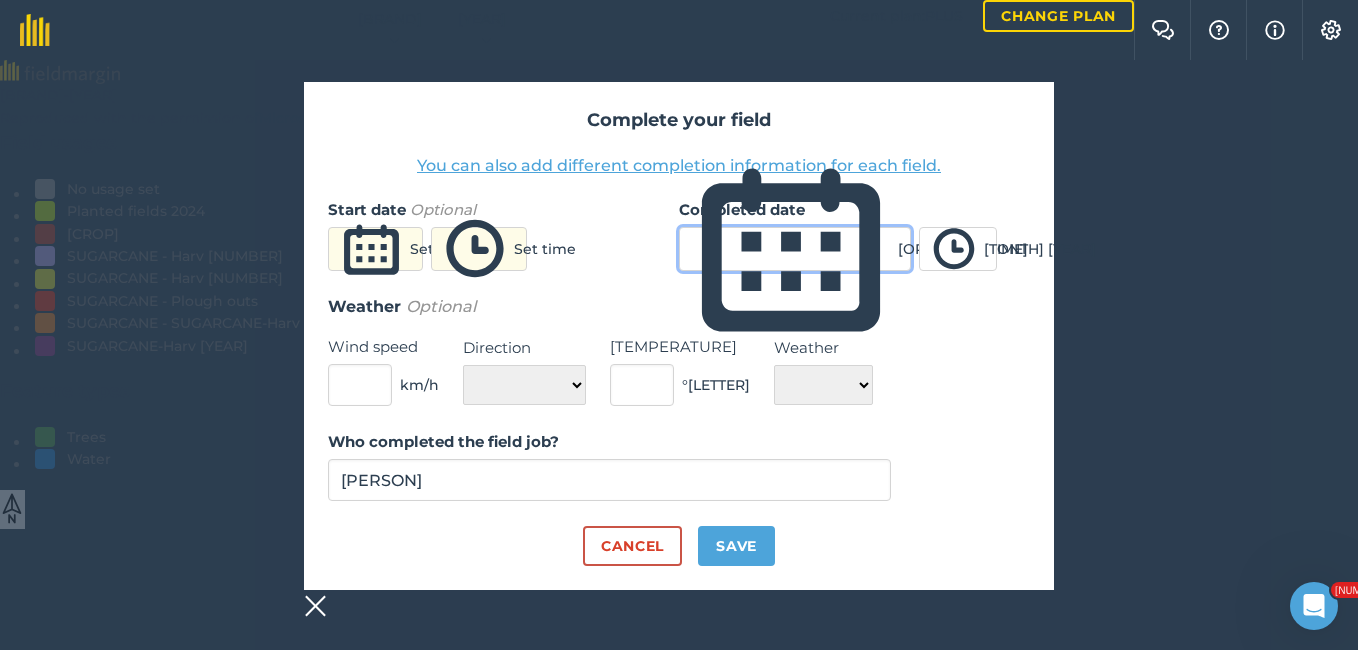 click on "[ORDINAL] [MONTH] [YEAR]" at bounding box center [795, 249] 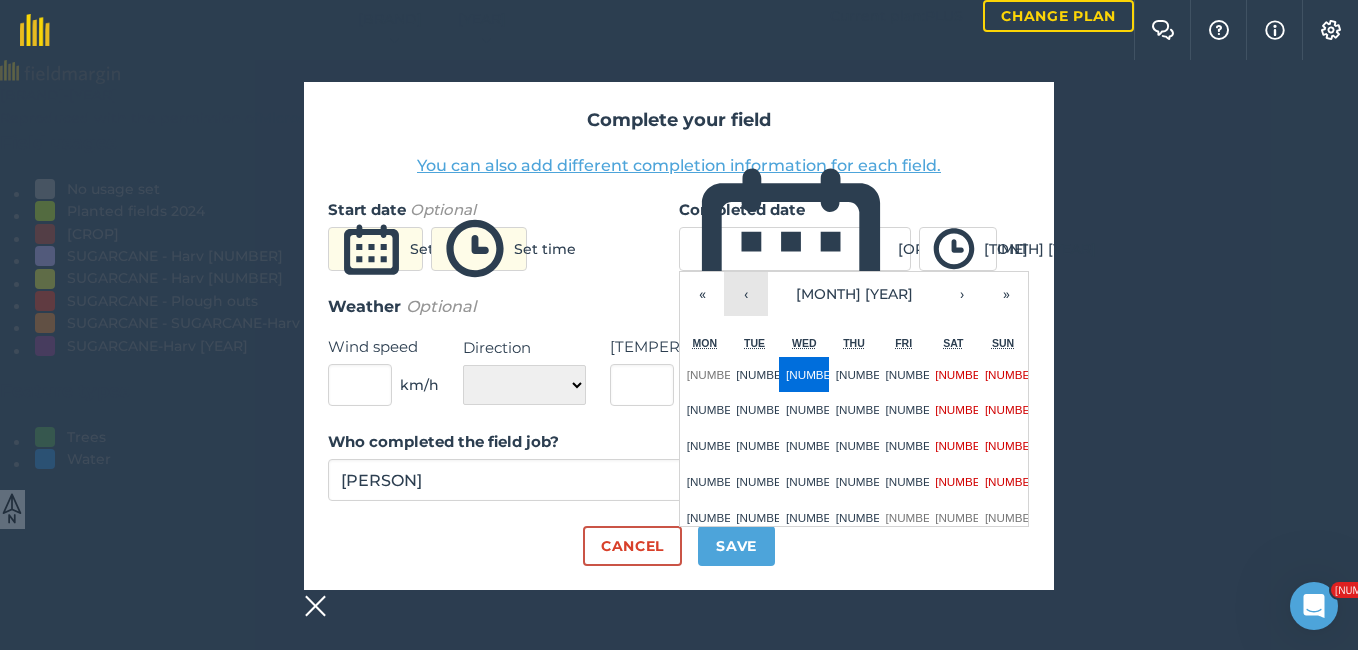 click on "‹" at bounding box center [746, 294] 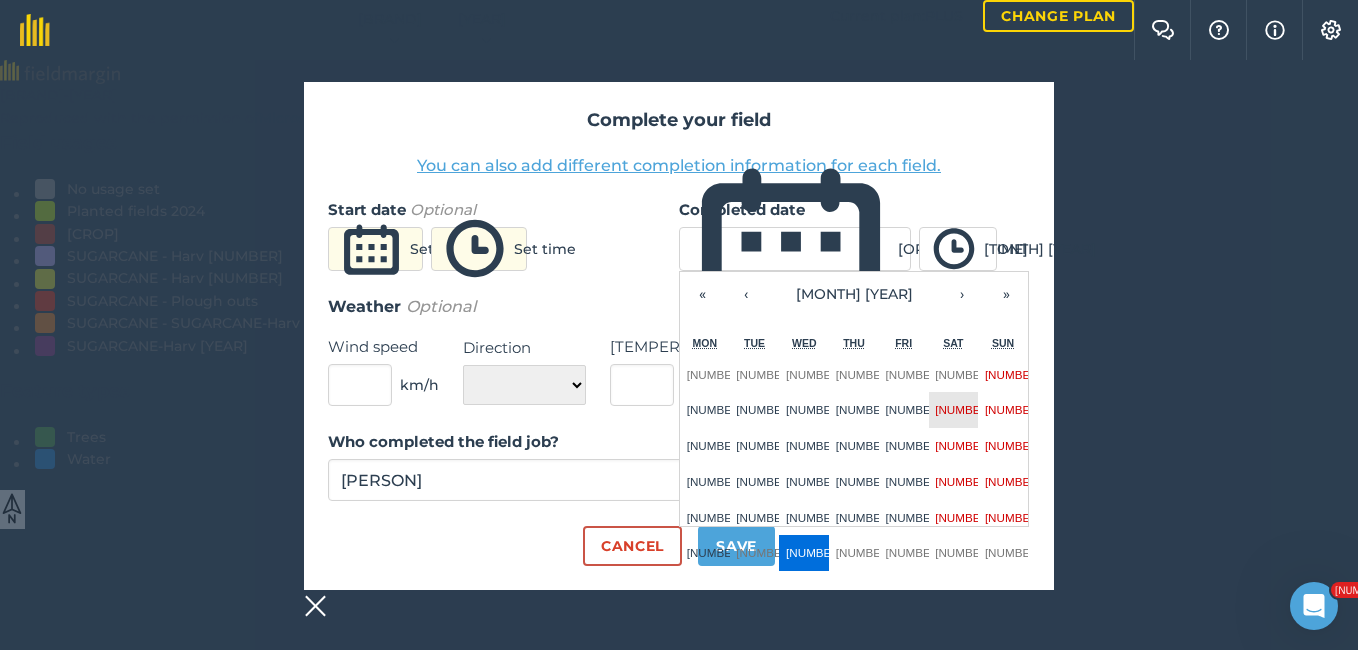 click on "[NUMBER]" at bounding box center [963, 409] 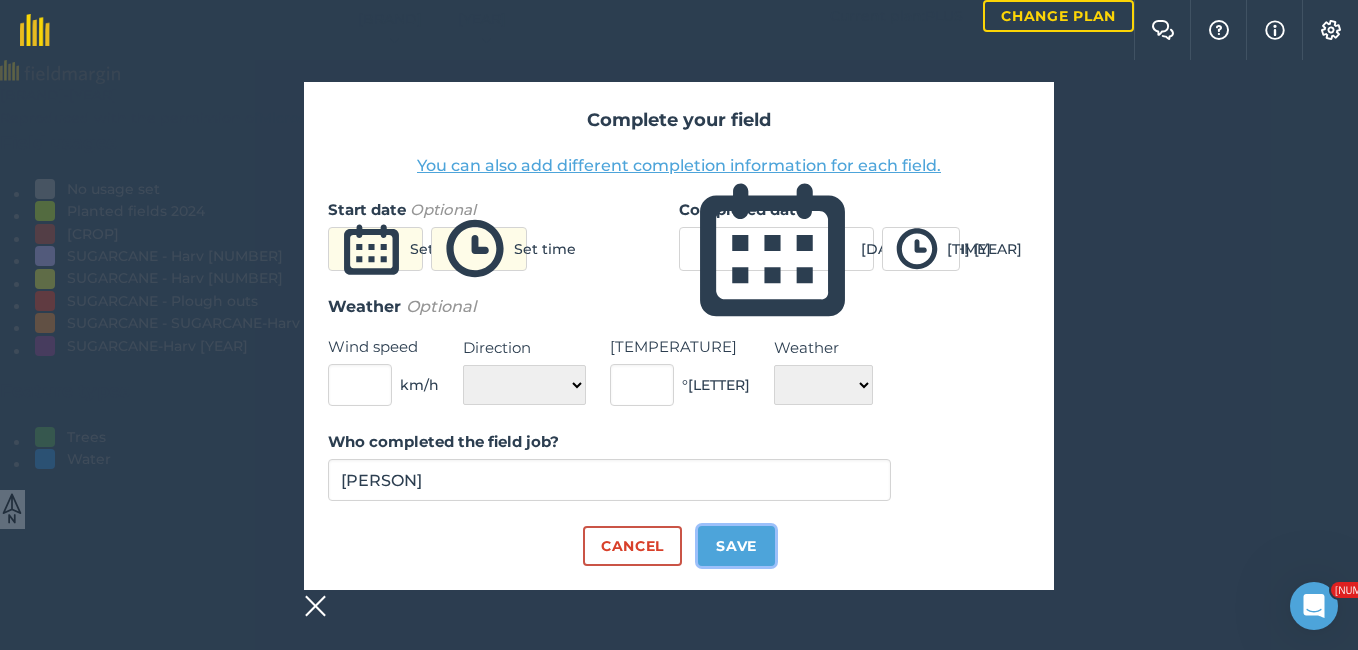 click on "Save" at bounding box center [736, 546] 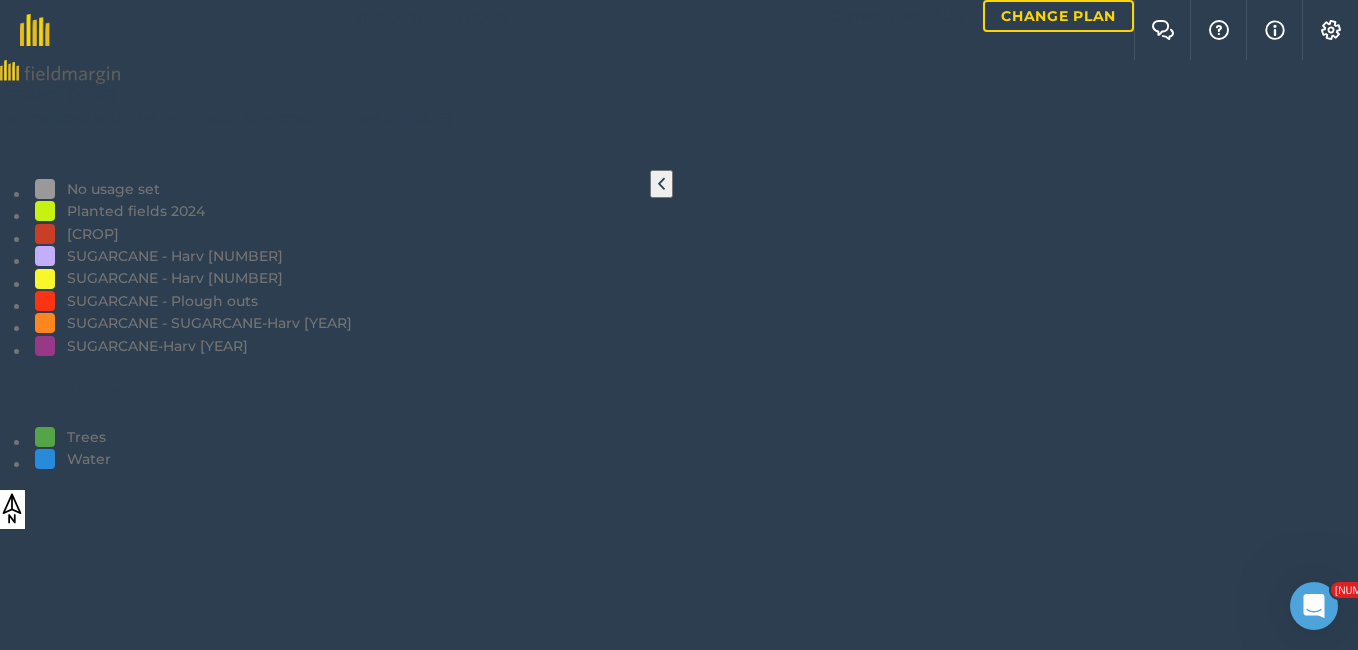 click at bounding box center [47, 14447] 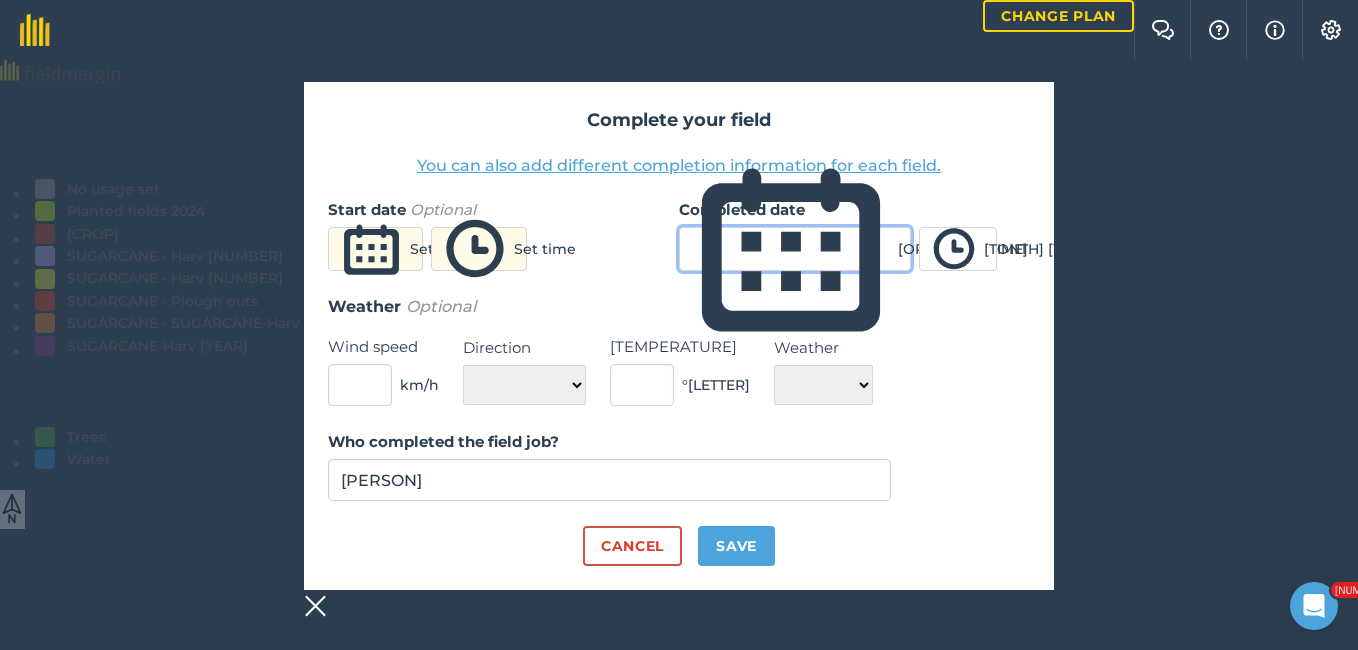 click on "[ORDINAL] [MONTH] [YEAR]" at bounding box center (795, 249) 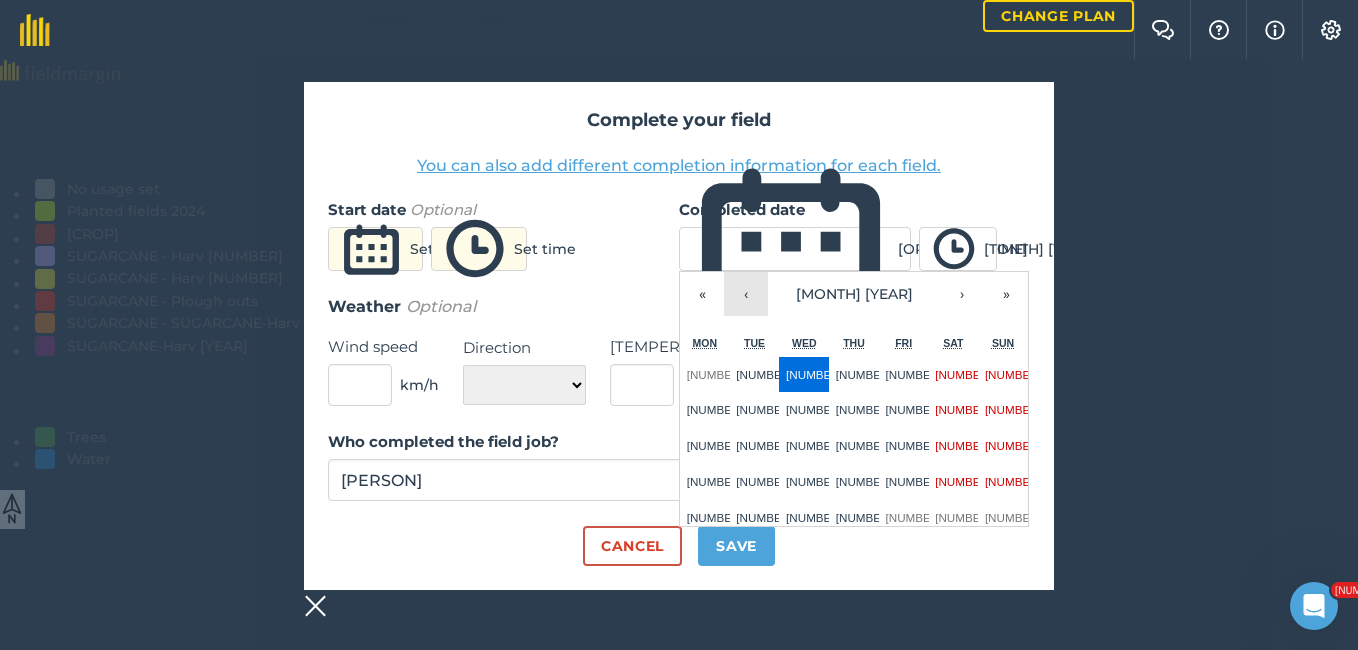 click on "‹" at bounding box center (746, 294) 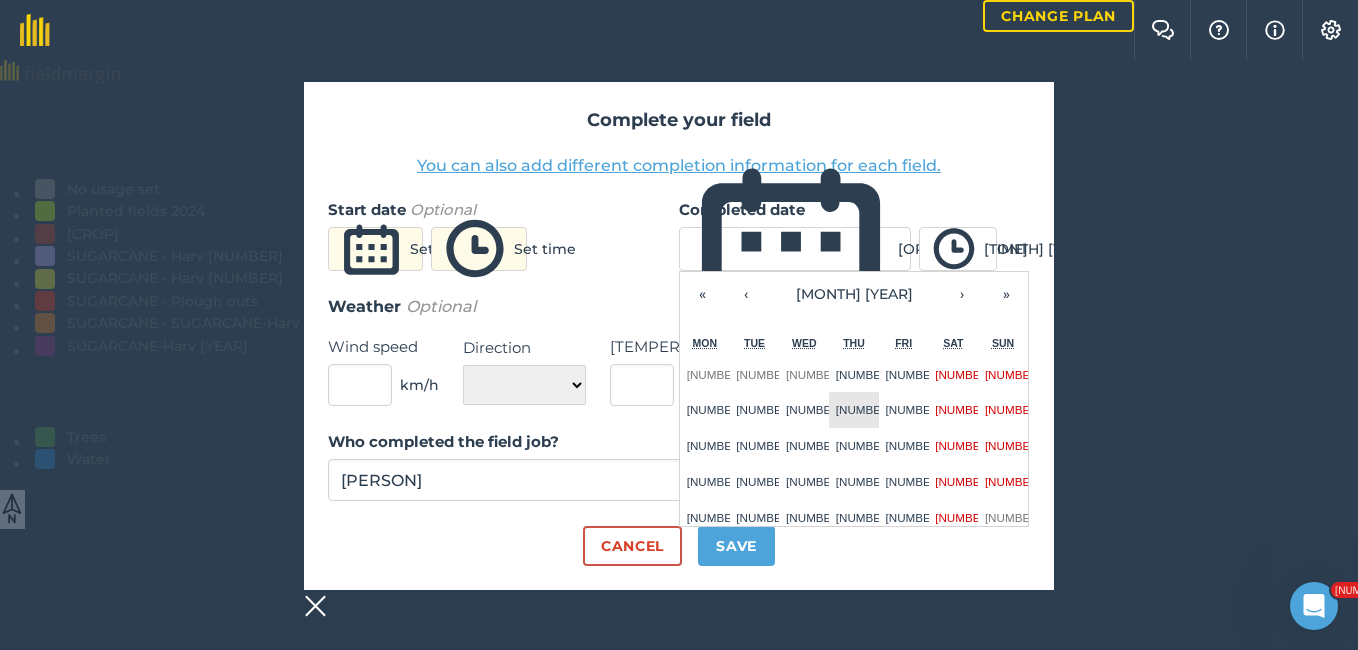 click on "[NUMBER]" at bounding box center (864, 409) 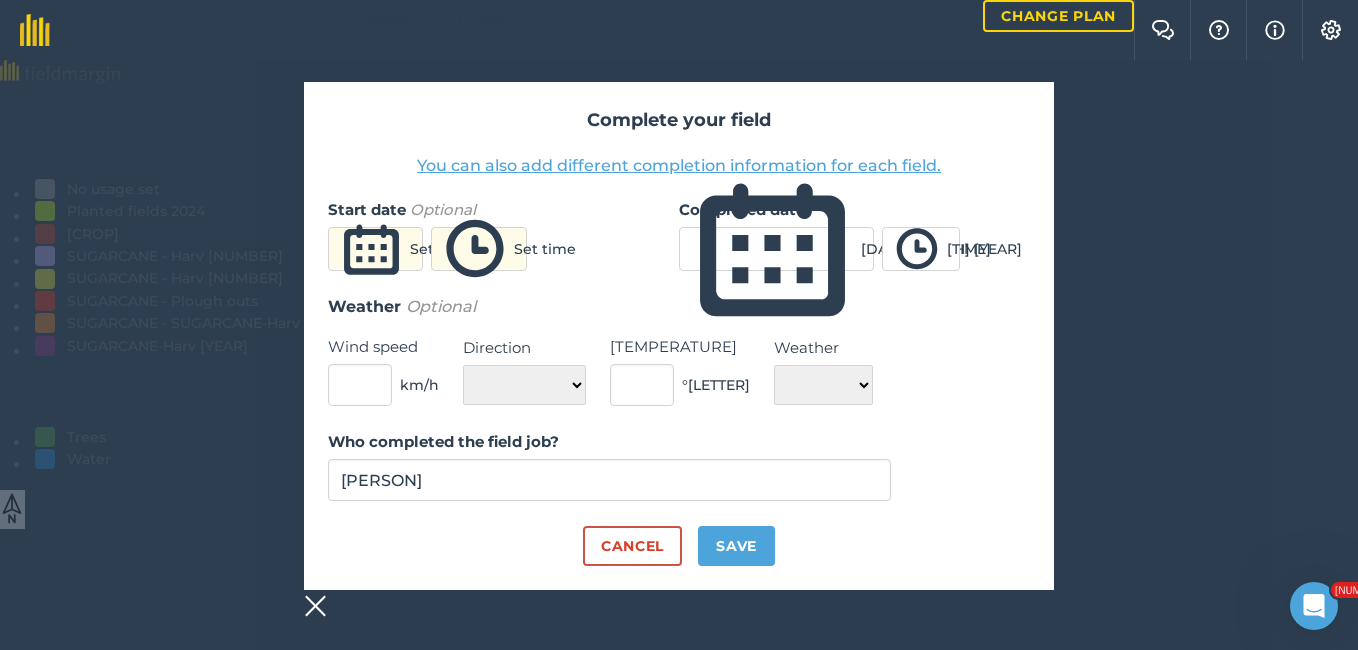 click on "Who completed the field job? [PERSON]" at bounding box center (679, 478) 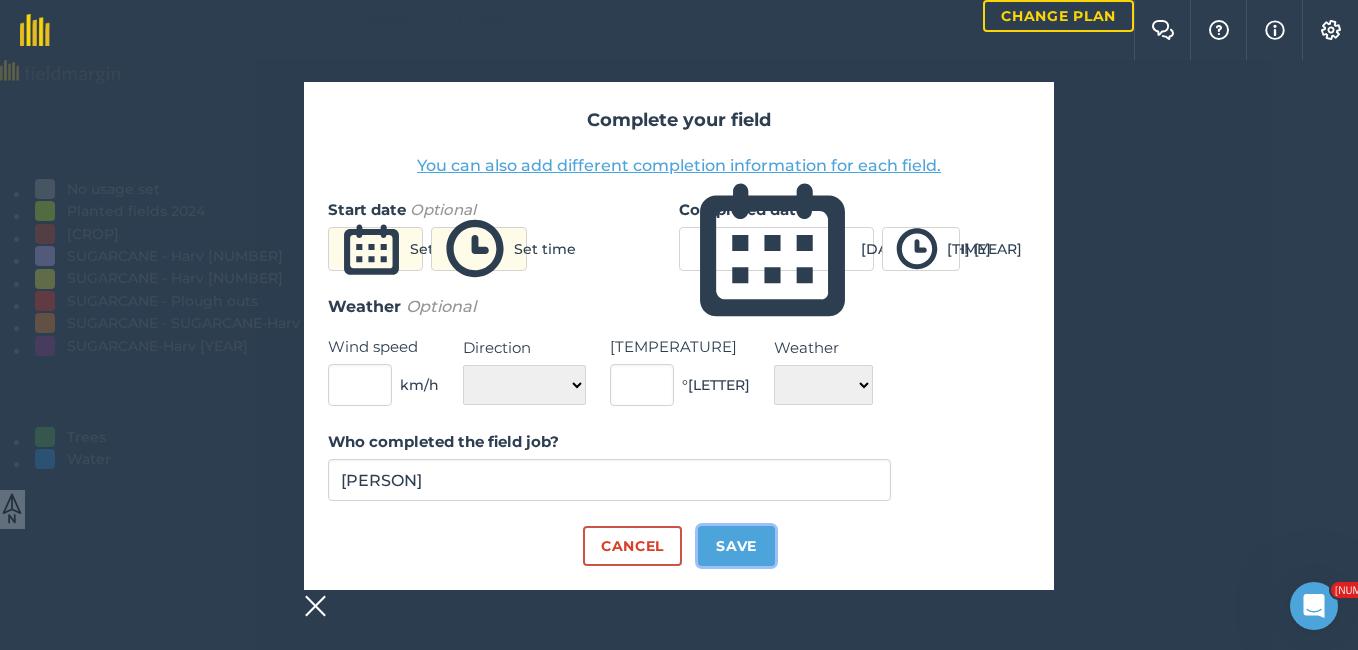 click on "Save" at bounding box center (736, 546) 